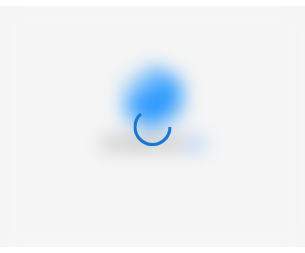 scroll, scrollTop: 0, scrollLeft: 0, axis: both 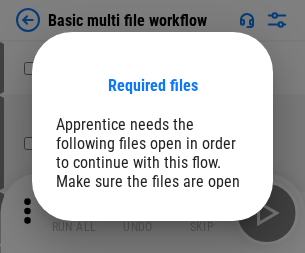 click on "Open" at bounding box center (209, 265) 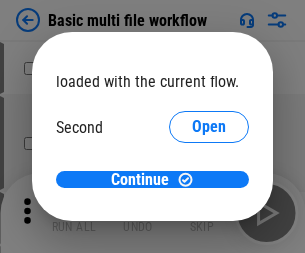 click on "Open" at bounding box center (209, 188) 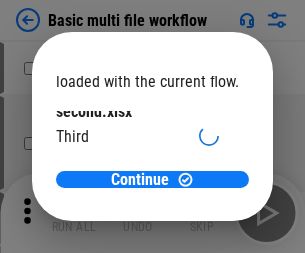 scroll, scrollTop: 57, scrollLeft: 0, axis: vertical 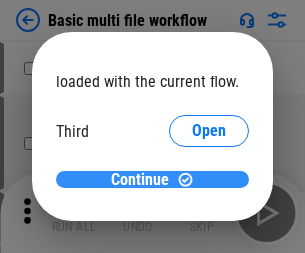 click on "Continue" at bounding box center (140, 180) 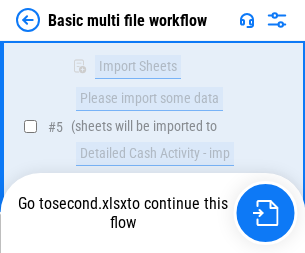 scroll, scrollTop: 552, scrollLeft: 0, axis: vertical 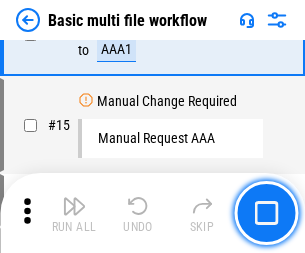 click at bounding box center [74, 206] 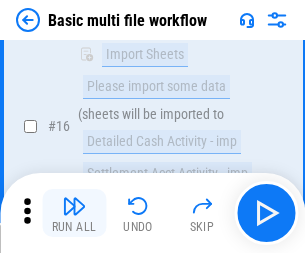 click at bounding box center [74, 206] 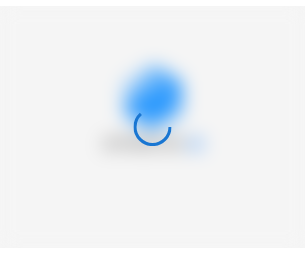 scroll, scrollTop: 0, scrollLeft: 0, axis: both 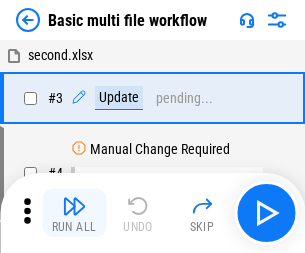click at bounding box center (74, 206) 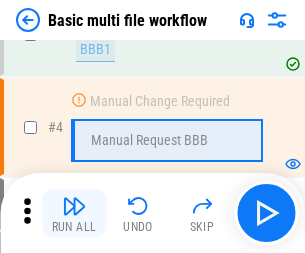 click at bounding box center (74, 206) 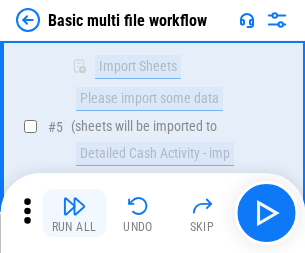 click at bounding box center [74, 206] 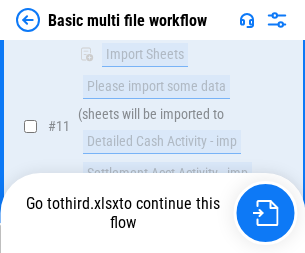 scroll, scrollTop: 1190, scrollLeft: 0, axis: vertical 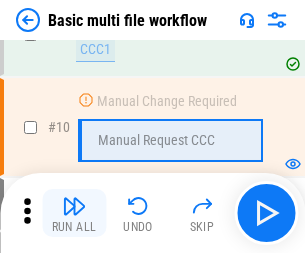 click at bounding box center (74, 206) 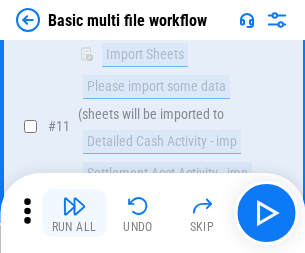 click at bounding box center (74, 206) 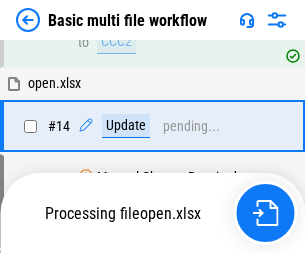 scroll, scrollTop: 1190, scrollLeft: 0, axis: vertical 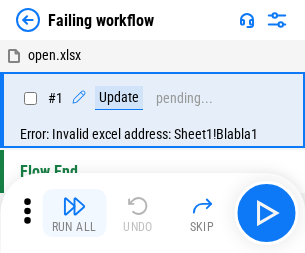 click at bounding box center [74, 206] 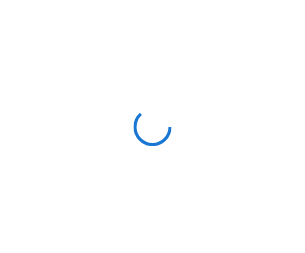 scroll, scrollTop: 0, scrollLeft: 0, axis: both 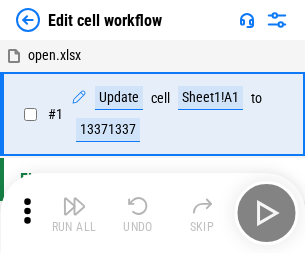 click at bounding box center [74, 206] 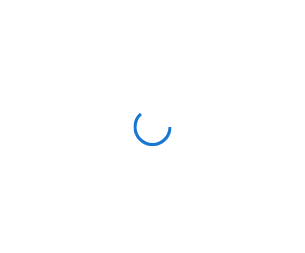 scroll, scrollTop: 0, scrollLeft: 0, axis: both 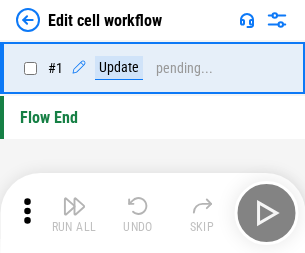 click at bounding box center [74, 206] 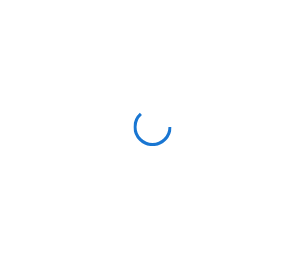 scroll, scrollTop: 0, scrollLeft: 0, axis: both 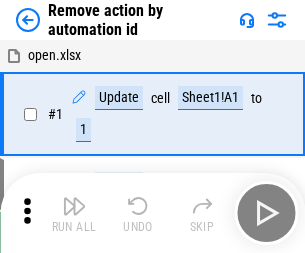click at bounding box center [74, 206] 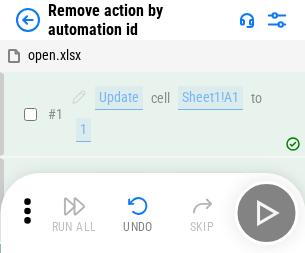 scroll, scrollTop: 74, scrollLeft: 0, axis: vertical 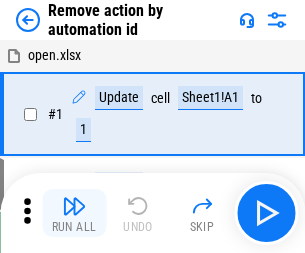 click at bounding box center (74, 206) 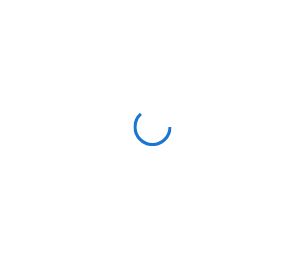 scroll, scrollTop: 0, scrollLeft: 0, axis: both 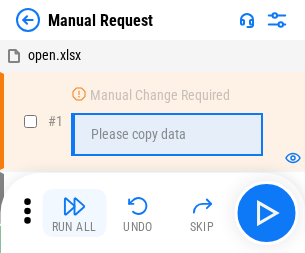 click at bounding box center [74, 206] 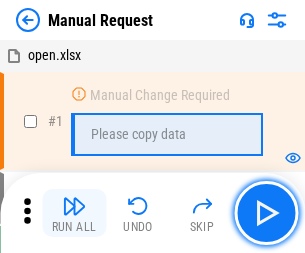 scroll, scrollTop: 68, scrollLeft: 0, axis: vertical 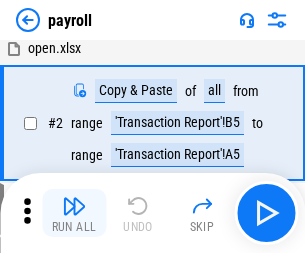 click at bounding box center (74, 206) 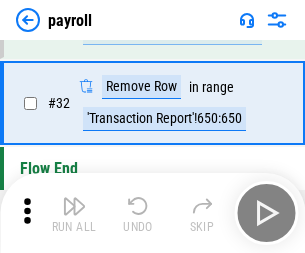 scroll, scrollTop: 247, scrollLeft: 0, axis: vertical 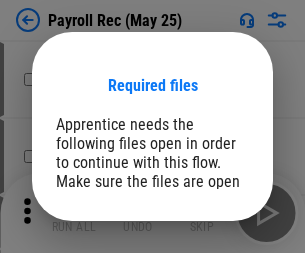 click on "Open" at bounding box center [209, 287] 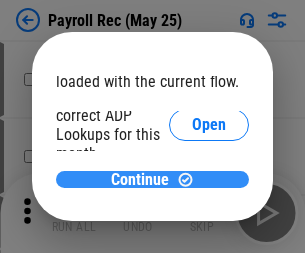 click on "Continue" at bounding box center [140, 180] 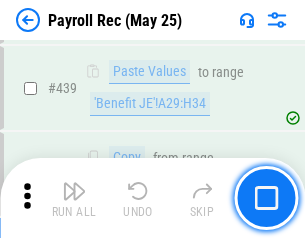 scroll, scrollTop: 10260, scrollLeft: 0, axis: vertical 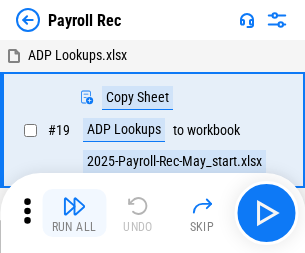 click at bounding box center [74, 206] 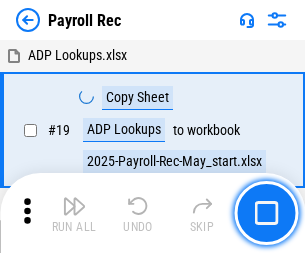 scroll, scrollTop: 122, scrollLeft: 0, axis: vertical 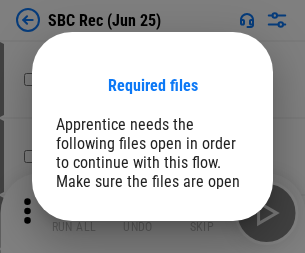 click on "Open" at bounding box center [209, 287] 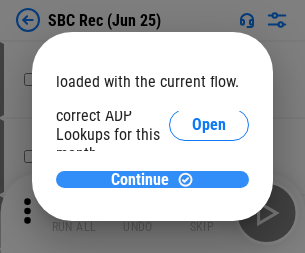 click on "Continue" at bounding box center [140, 180] 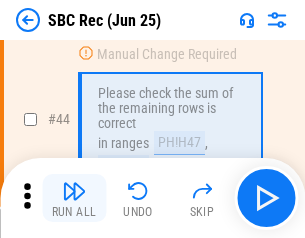 click at bounding box center [74, 191] 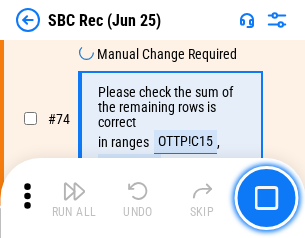 click at bounding box center [74, 191] 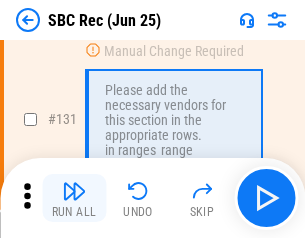 click at bounding box center [74, 191] 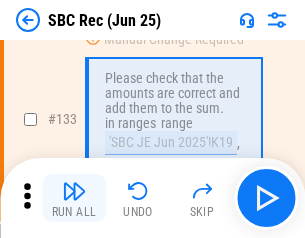 click at bounding box center (74, 191) 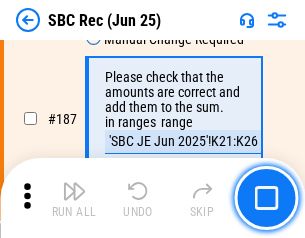 click at bounding box center (74, 191) 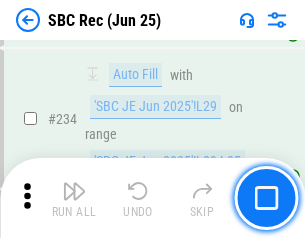 scroll, scrollTop: 6425, scrollLeft: 0, axis: vertical 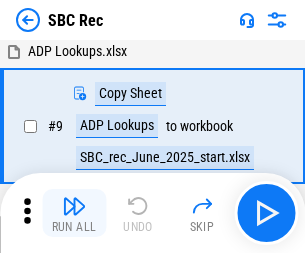 click at bounding box center (74, 206) 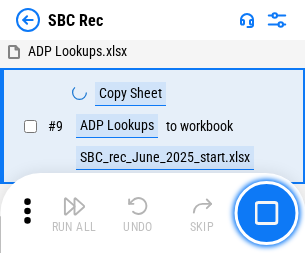 scroll, scrollTop: 131, scrollLeft: 0, axis: vertical 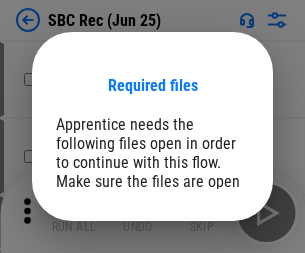 click on "Open" at bounding box center [209, 287] 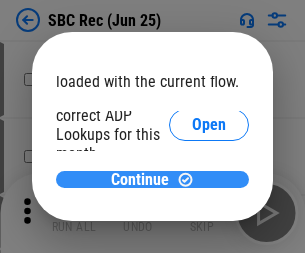 click on "Continue" at bounding box center (140, 180) 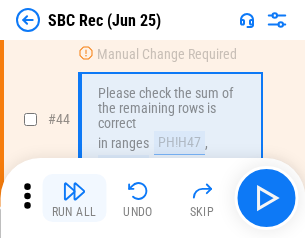 click at bounding box center [74, 191] 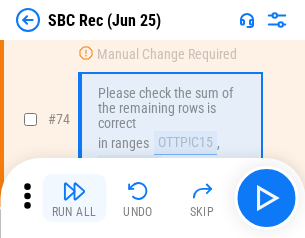 click at bounding box center [74, 191] 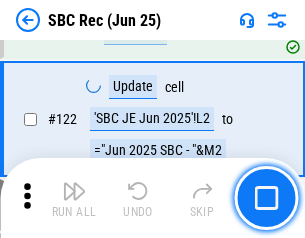 scroll, scrollTop: 3787, scrollLeft: 0, axis: vertical 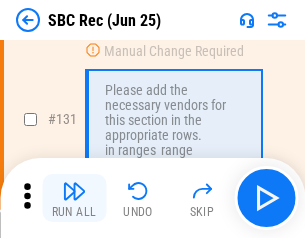 click at bounding box center [74, 191] 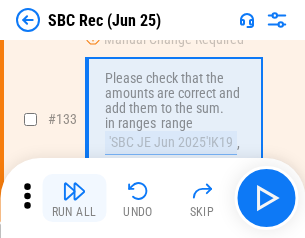 click at bounding box center [74, 191] 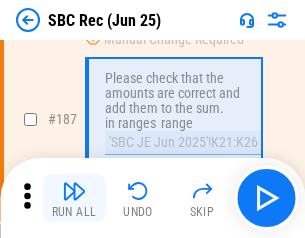 click at bounding box center (74, 191) 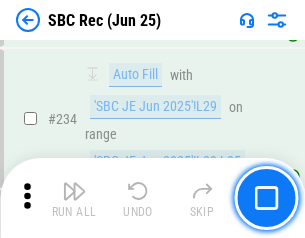 scroll, scrollTop: 6425, scrollLeft: 0, axis: vertical 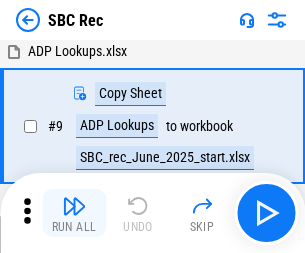 click at bounding box center (74, 206) 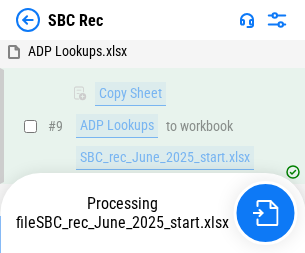 scroll, scrollTop: 131, scrollLeft: 0, axis: vertical 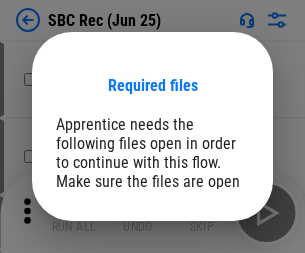 click on "Open" at bounding box center (209, 287) 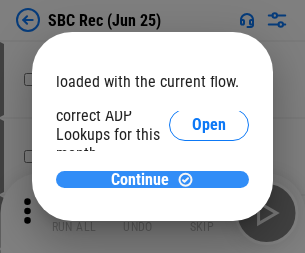 click on "Continue" at bounding box center [140, 180] 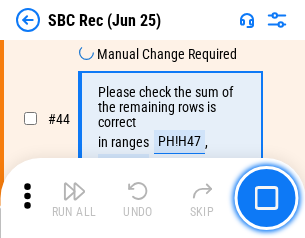 click at bounding box center (74, 191) 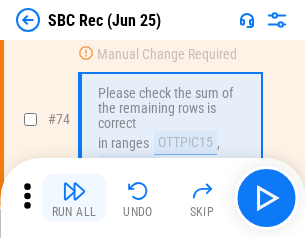 click at bounding box center (74, 191) 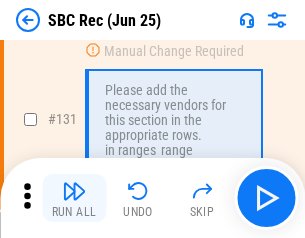 click at bounding box center [74, 191] 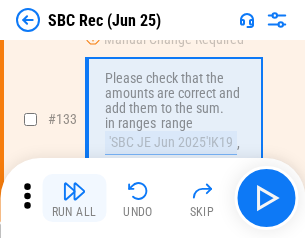click at bounding box center (74, 191) 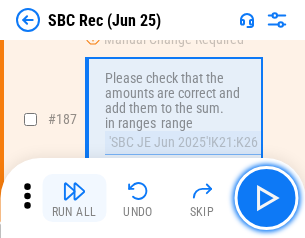 click at bounding box center [74, 191] 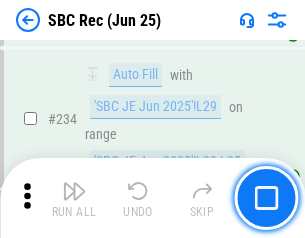 scroll, scrollTop: 6425, scrollLeft: 0, axis: vertical 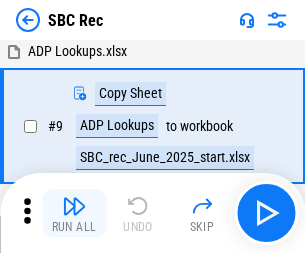 click at bounding box center (74, 206) 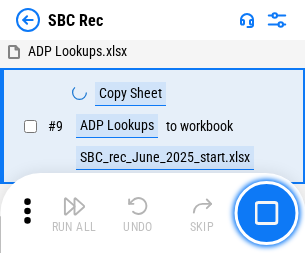 scroll, scrollTop: 131, scrollLeft: 0, axis: vertical 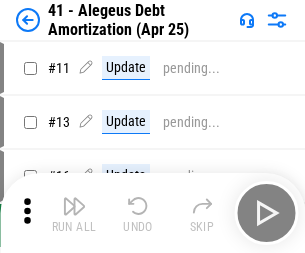 click at bounding box center [74, 206] 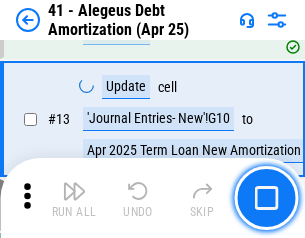 scroll, scrollTop: 247, scrollLeft: 0, axis: vertical 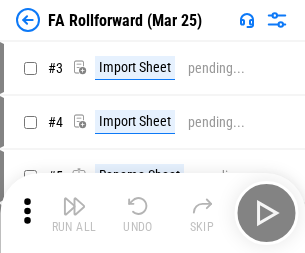 click at bounding box center (74, 206) 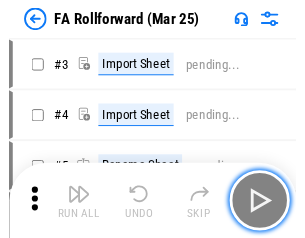 scroll, scrollTop: 32, scrollLeft: 0, axis: vertical 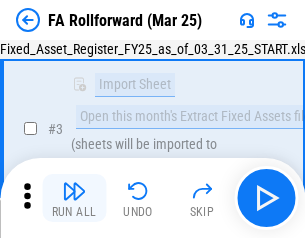 click at bounding box center [74, 191] 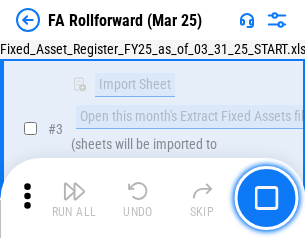 scroll, scrollTop: 184, scrollLeft: 0, axis: vertical 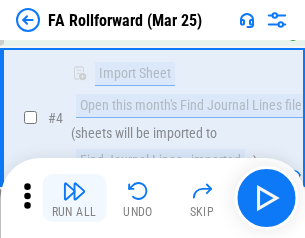 click at bounding box center [74, 191] 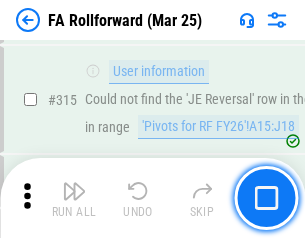 scroll, scrollTop: 9517, scrollLeft: 0, axis: vertical 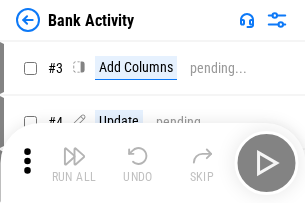click at bounding box center (74, 156) 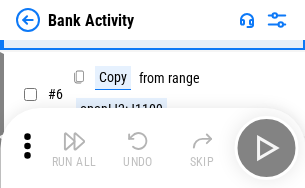 scroll, scrollTop: 106, scrollLeft: 0, axis: vertical 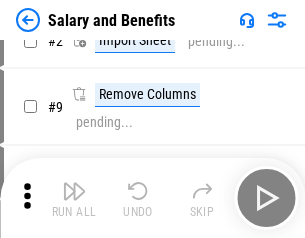 click at bounding box center [74, 191] 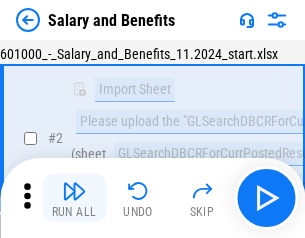 click at bounding box center [74, 191] 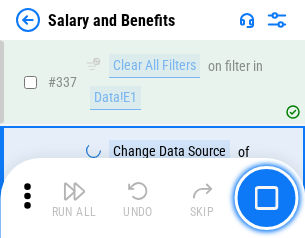 scroll, scrollTop: 9364, scrollLeft: 0, axis: vertical 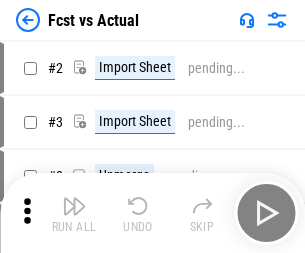 click at bounding box center [74, 206] 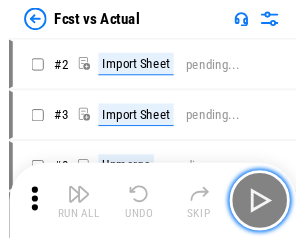 scroll, scrollTop: 26, scrollLeft: 0, axis: vertical 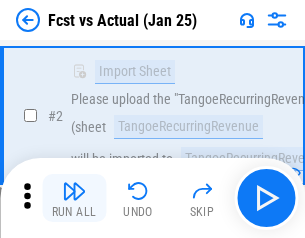 click at bounding box center [74, 191] 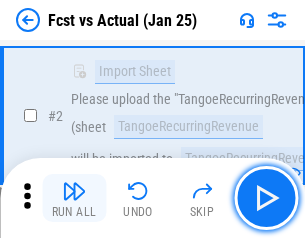 scroll, scrollTop: 187, scrollLeft: 0, axis: vertical 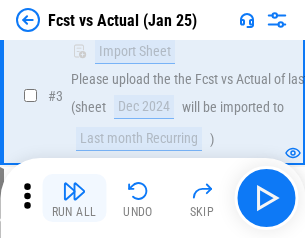 click at bounding box center (74, 191) 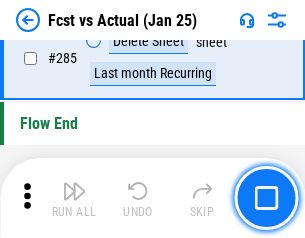 scroll, scrollTop: 9465, scrollLeft: 0, axis: vertical 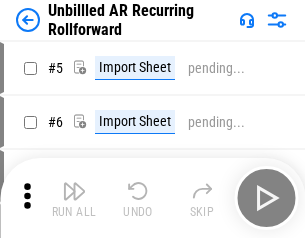 click at bounding box center (74, 191) 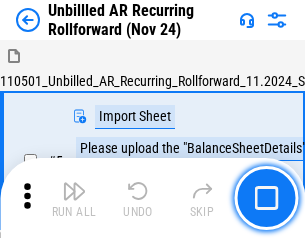 scroll, scrollTop: 43, scrollLeft: 0, axis: vertical 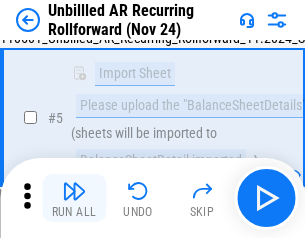 click at bounding box center [74, 191] 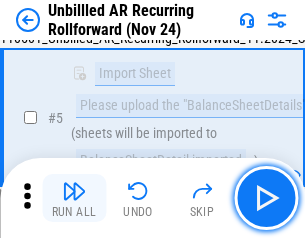 scroll, scrollTop: 188, scrollLeft: 0, axis: vertical 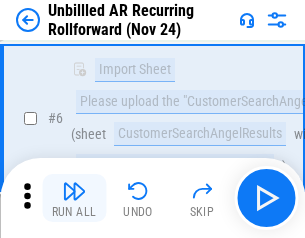 click at bounding box center (74, 191) 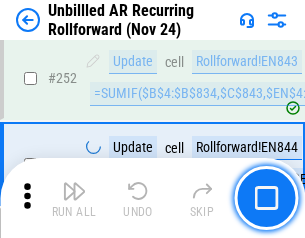 scroll, scrollTop: 6793, scrollLeft: 0, axis: vertical 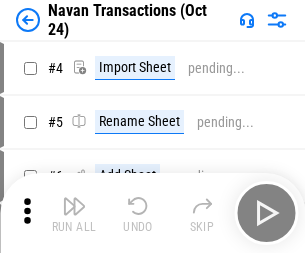 click at bounding box center (74, 206) 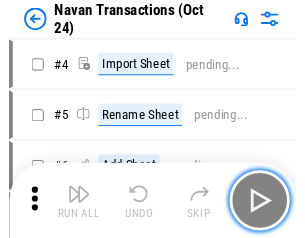 scroll, scrollTop: 32, scrollLeft: 0, axis: vertical 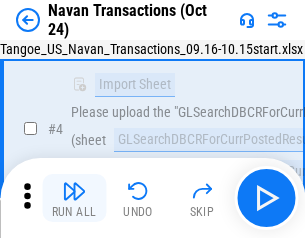 click at bounding box center (74, 191) 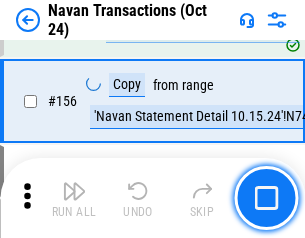 scroll, scrollTop: 6484, scrollLeft: 0, axis: vertical 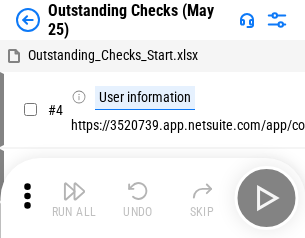 click at bounding box center [74, 191] 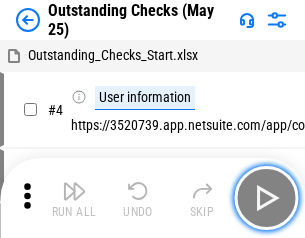 scroll, scrollTop: 84, scrollLeft: 0, axis: vertical 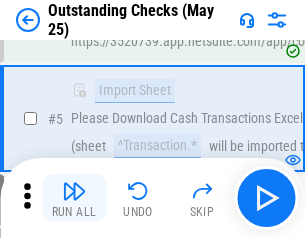 click at bounding box center (74, 191) 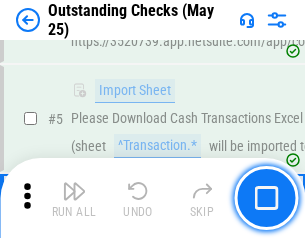 scroll, scrollTop: 209, scrollLeft: 0, axis: vertical 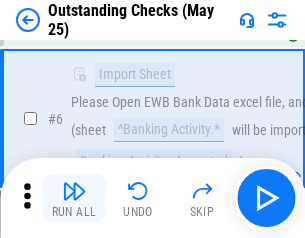 click at bounding box center (74, 191) 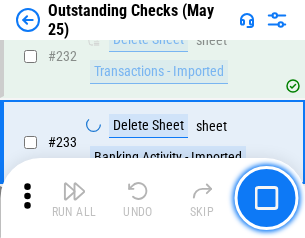 scroll, scrollTop: 6073, scrollLeft: 0, axis: vertical 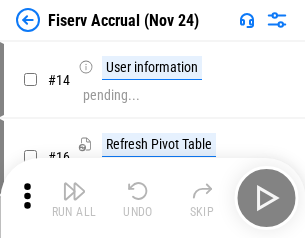 click at bounding box center (74, 191) 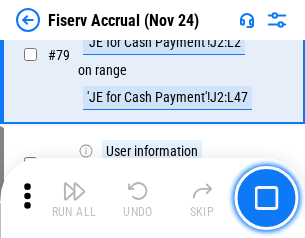 scroll, scrollTop: 2628, scrollLeft: 0, axis: vertical 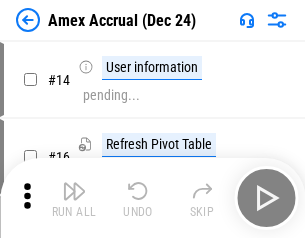 click at bounding box center [74, 191] 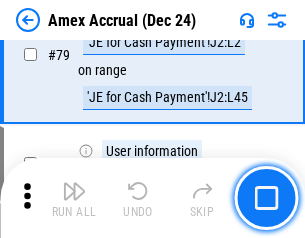 scroll, scrollTop: 2596, scrollLeft: 0, axis: vertical 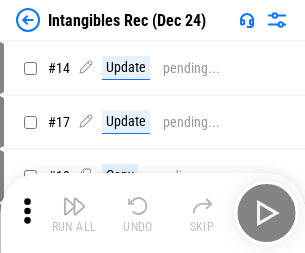 click at bounding box center [74, 206] 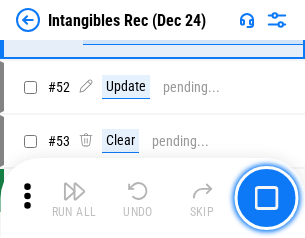 scroll, scrollTop: 779, scrollLeft: 0, axis: vertical 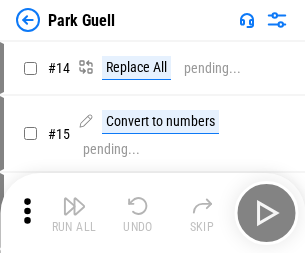 click at bounding box center [74, 206] 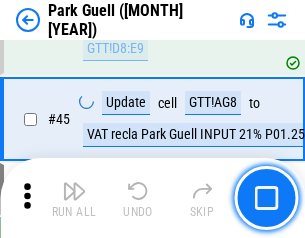 scroll, scrollTop: 2501, scrollLeft: 0, axis: vertical 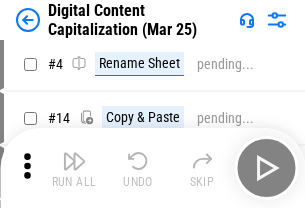 click at bounding box center [74, 161] 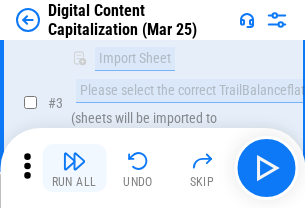 click at bounding box center [74, 161] 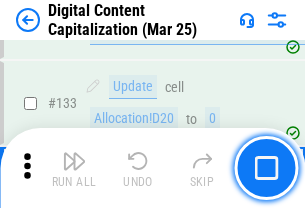 scroll, scrollTop: 2121, scrollLeft: 0, axis: vertical 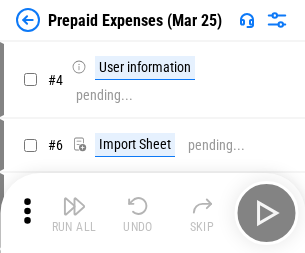 click at bounding box center (74, 206) 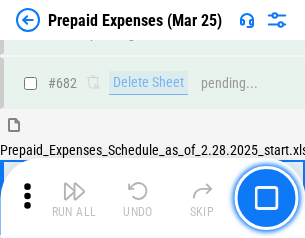 scroll, scrollTop: 5381, scrollLeft: 0, axis: vertical 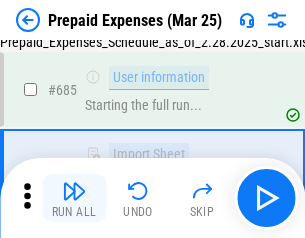click at bounding box center [74, 191] 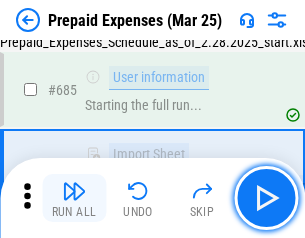 scroll, scrollTop: 5499, scrollLeft: 0, axis: vertical 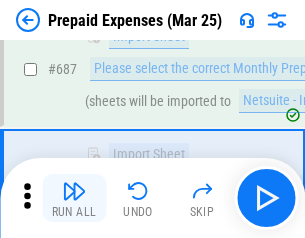 click at bounding box center [74, 191] 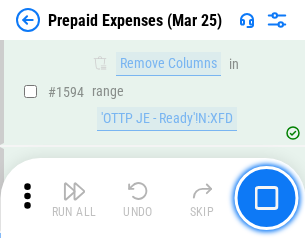 scroll, scrollTop: 19472, scrollLeft: 0, axis: vertical 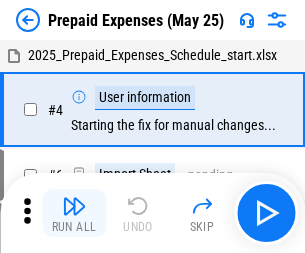 click at bounding box center (74, 206) 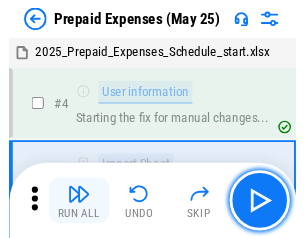 scroll, scrollTop: 88, scrollLeft: 0, axis: vertical 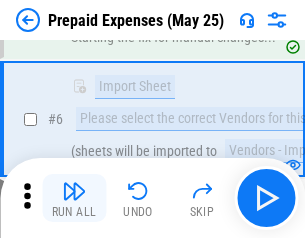 click at bounding box center [74, 191] 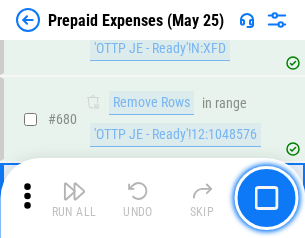 scroll, scrollTop: 6964, scrollLeft: 0, axis: vertical 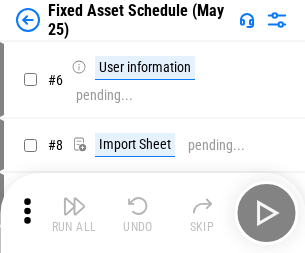 click at bounding box center (74, 206) 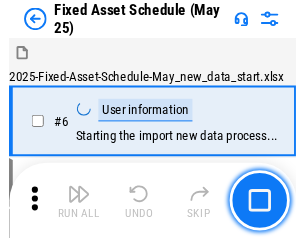 scroll, scrollTop: 108, scrollLeft: 0, axis: vertical 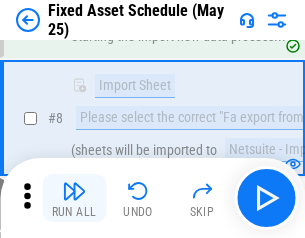 click at bounding box center [74, 191] 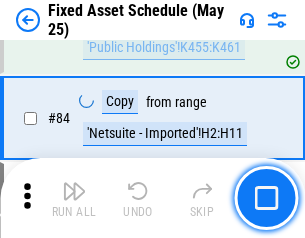 scroll, scrollTop: 2748, scrollLeft: 0, axis: vertical 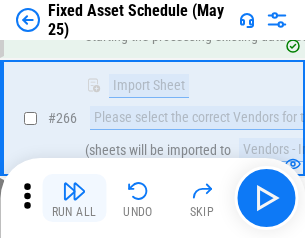 click at bounding box center [74, 191] 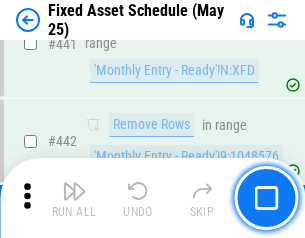 scroll, scrollTop: 8940, scrollLeft: 0, axis: vertical 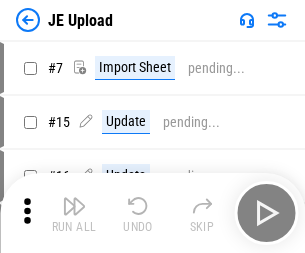 click at bounding box center (74, 206) 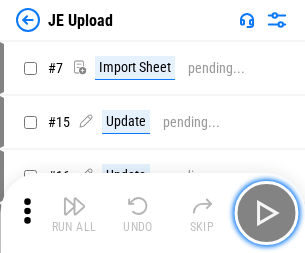 scroll, scrollTop: 7, scrollLeft: 0, axis: vertical 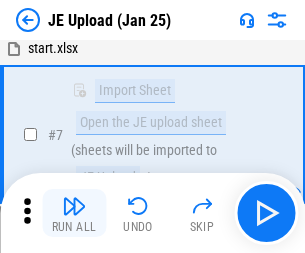 click at bounding box center [74, 206] 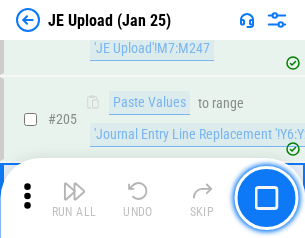 scroll, scrollTop: 4826, scrollLeft: 0, axis: vertical 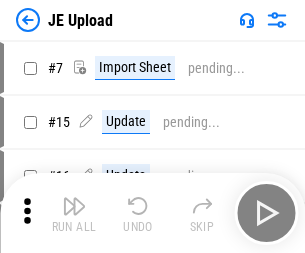 click at bounding box center (74, 206) 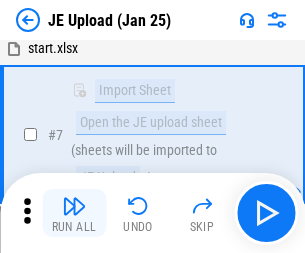 click at bounding box center (74, 206) 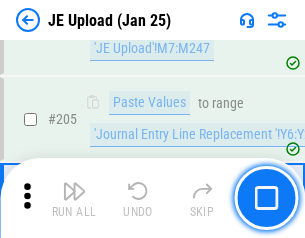 scroll, scrollTop: 4826, scrollLeft: 0, axis: vertical 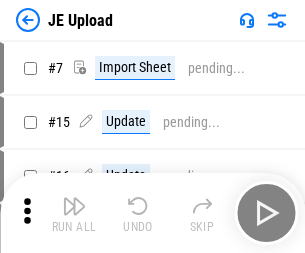 click at bounding box center [74, 206] 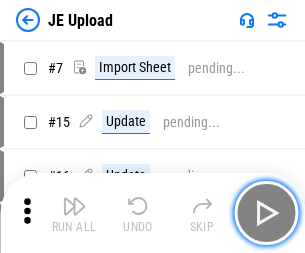 scroll, scrollTop: 7, scrollLeft: 0, axis: vertical 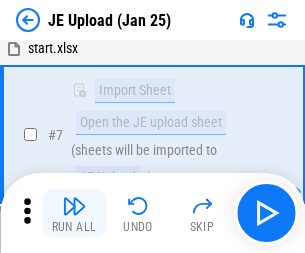 click at bounding box center [74, 206] 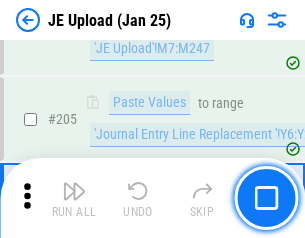 scroll, scrollTop: 4826, scrollLeft: 0, axis: vertical 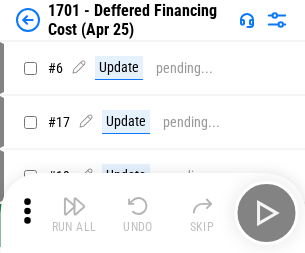 click at bounding box center (74, 206) 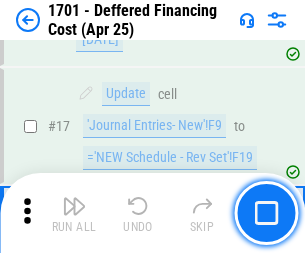 scroll, scrollTop: 240, scrollLeft: 0, axis: vertical 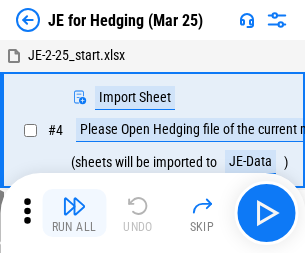 click at bounding box center (74, 206) 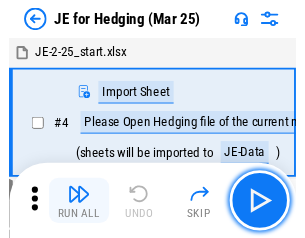 scroll, scrollTop: 3, scrollLeft: 0, axis: vertical 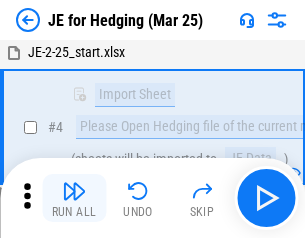 click at bounding box center (74, 191) 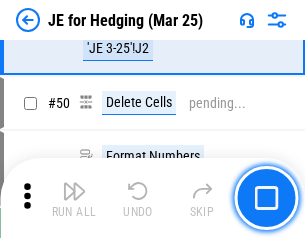 scroll, scrollTop: 1295, scrollLeft: 0, axis: vertical 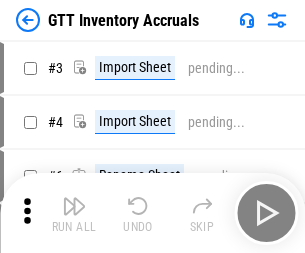 click at bounding box center (74, 206) 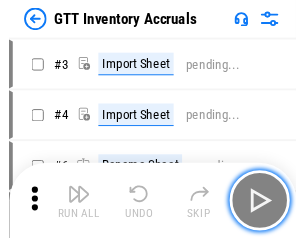 scroll, scrollTop: 3, scrollLeft: 0, axis: vertical 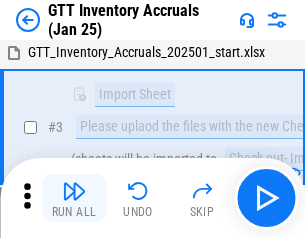 click at bounding box center [74, 191] 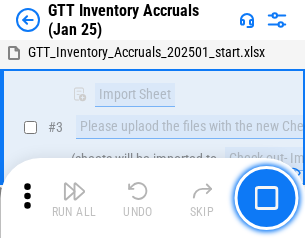 scroll, scrollTop: 129, scrollLeft: 0, axis: vertical 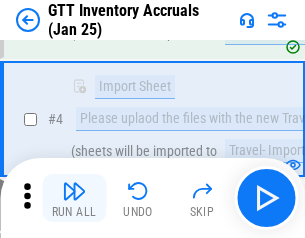 click at bounding box center (74, 191) 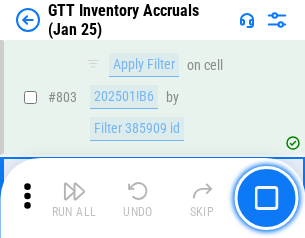 scroll, scrollTop: 15180, scrollLeft: 0, axis: vertical 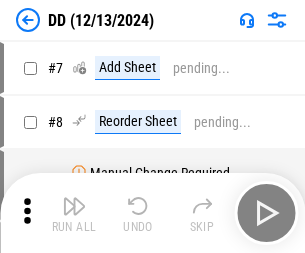 click at bounding box center [74, 206] 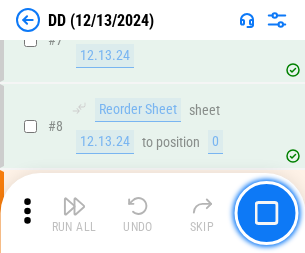 scroll, scrollTop: 193, scrollLeft: 0, axis: vertical 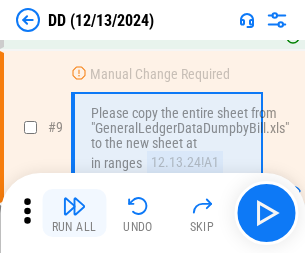 click at bounding box center (74, 206) 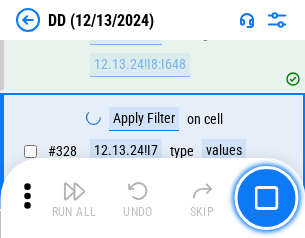 scroll, scrollTop: 8948, scrollLeft: 0, axis: vertical 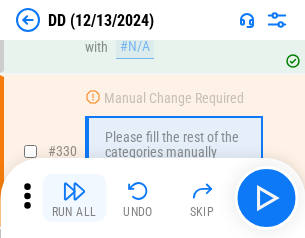 click at bounding box center [74, 191] 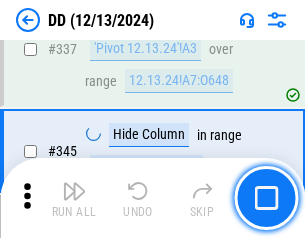 scroll, scrollTop: 9572, scrollLeft: 0, axis: vertical 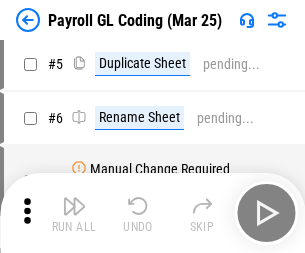 click at bounding box center (74, 206) 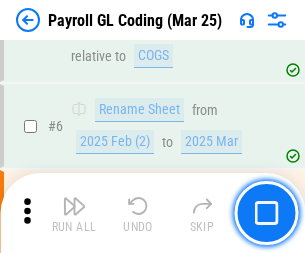 scroll, scrollTop: 240, scrollLeft: 0, axis: vertical 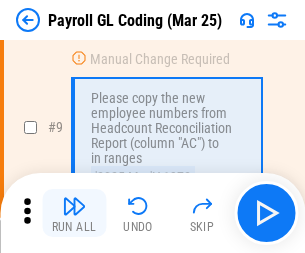 click at bounding box center (74, 206) 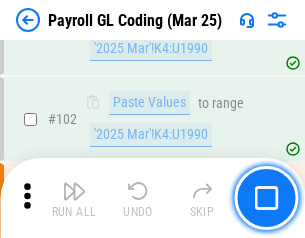 scroll, scrollTop: 4692, scrollLeft: 0, axis: vertical 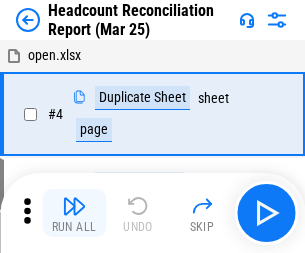 click at bounding box center (74, 206) 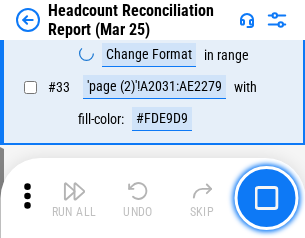 scroll, scrollTop: 1841, scrollLeft: 0, axis: vertical 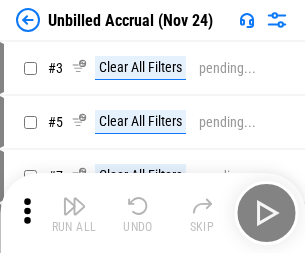 click at bounding box center [74, 206] 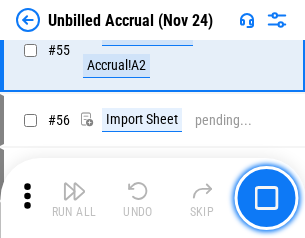 scroll, scrollTop: 2088, scrollLeft: 0, axis: vertical 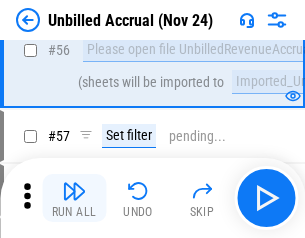 click at bounding box center [74, 191] 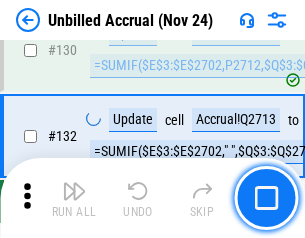 scroll, scrollTop: 5957, scrollLeft: 0, axis: vertical 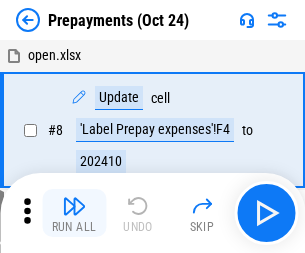 click at bounding box center (74, 206) 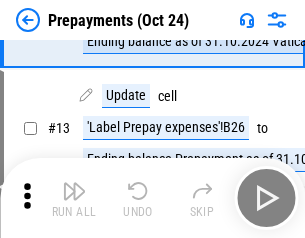 scroll, scrollTop: 125, scrollLeft: 0, axis: vertical 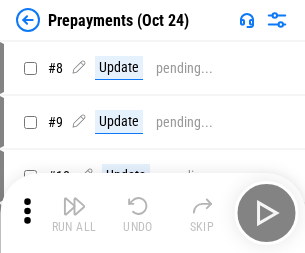 click at bounding box center (74, 206) 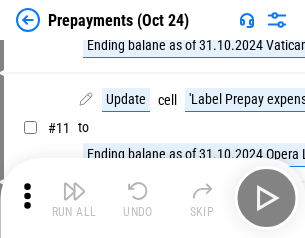 scroll, scrollTop: 125, scrollLeft: 0, axis: vertical 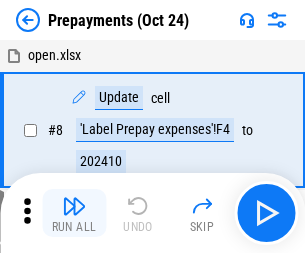 click at bounding box center [74, 206] 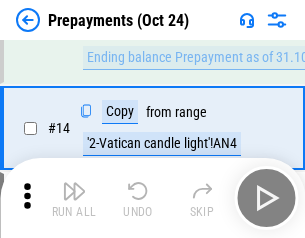 scroll, scrollTop: 417, scrollLeft: 0, axis: vertical 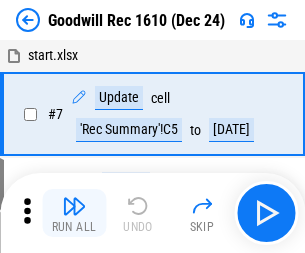 click at bounding box center (74, 206) 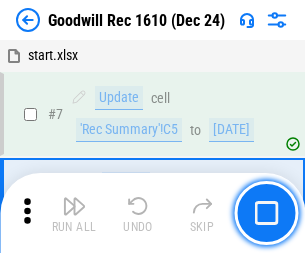 scroll, scrollTop: 342, scrollLeft: 0, axis: vertical 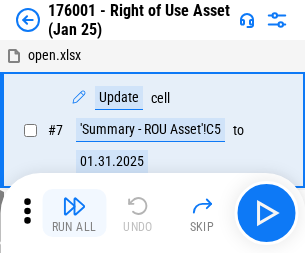 click at bounding box center [74, 206] 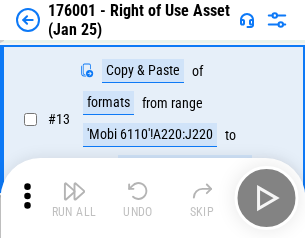 scroll, scrollTop: 129, scrollLeft: 0, axis: vertical 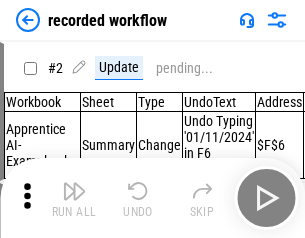 click at bounding box center [74, 191] 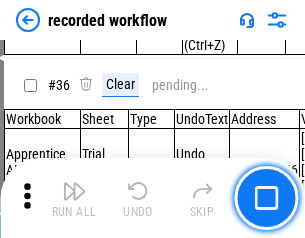 scroll, scrollTop: 6251, scrollLeft: 0, axis: vertical 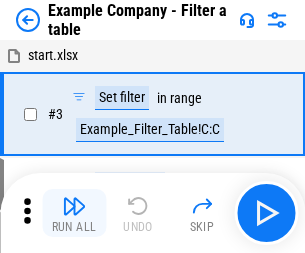 click at bounding box center (74, 206) 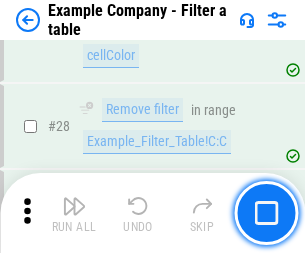 scroll, scrollTop: 1830, scrollLeft: 0, axis: vertical 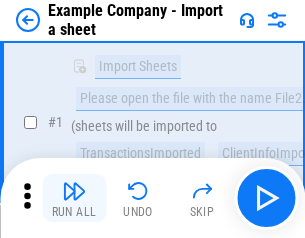click at bounding box center (74, 191) 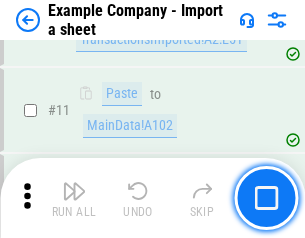 scroll, scrollTop: 442, scrollLeft: 0, axis: vertical 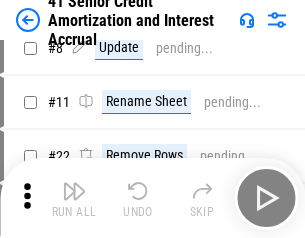 click at bounding box center [74, 191] 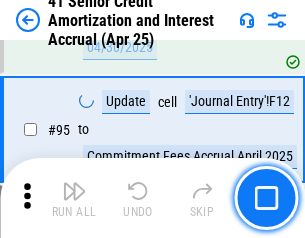 scroll, scrollTop: 1584, scrollLeft: 0, axis: vertical 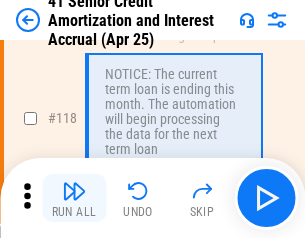 click at bounding box center [74, 191] 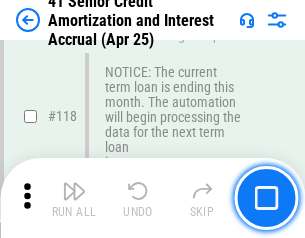 scroll, scrollTop: 1887, scrollLeft: 0, axis: vertical 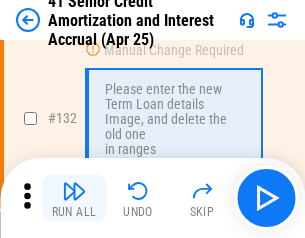 click at bounding box center (74, 191) 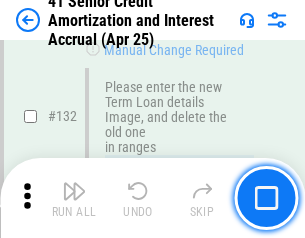 scroll, scrollTop: 2090, scrollLeft: 0, axis: vertical 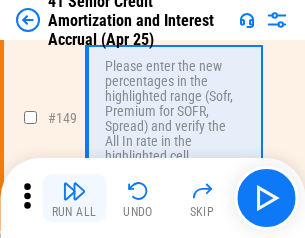 click at bounding box center (74, 191) 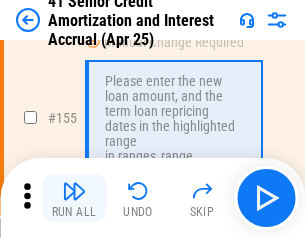 click at bounding box center [74, 191] 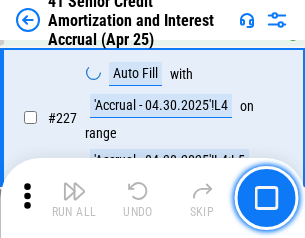 scroll, scrollTop: 4479, scrollLeft: 0, axis: vertical 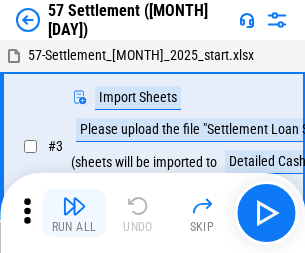 click at bounding box center (74, 206) 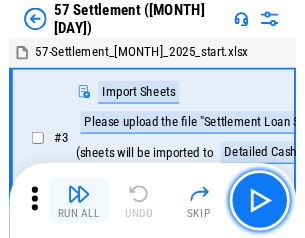 scroll, scrollTop: 19, scrollLeft: 0, axis: vertical 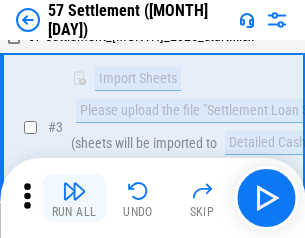 click at bounding box center (74, 191) 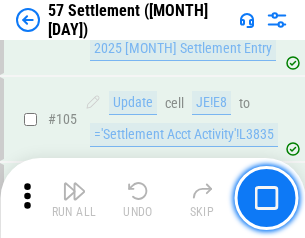 scroll, scrollTop: 1263, scrollLeft: 0, axis: vertical 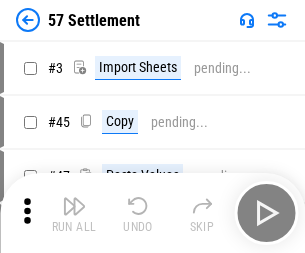 click at bounding box center (74, 206) 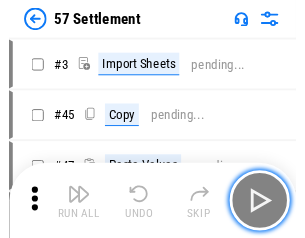 scroll, scrollTop: 19, scrollLeft: 0, axis: vertical 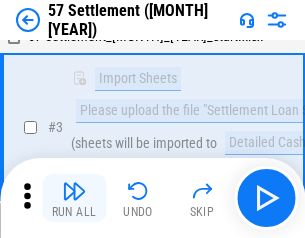 click at bounding box center [74, 191] 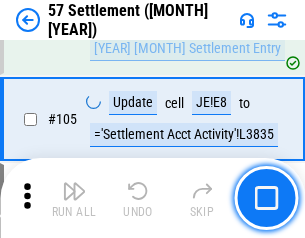 scroll, scrollTop: 1263, scrollLeft: 0, axis: vertical 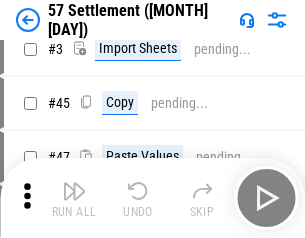 click at bounding box center [74, 191] 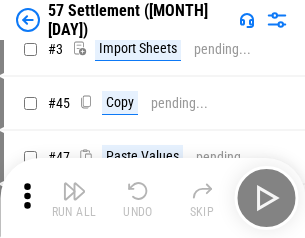click at bounding box center (74, 191) 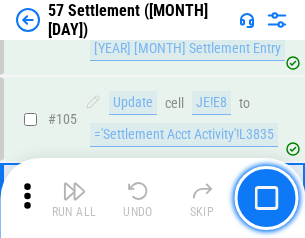 scroll, scrollTop: 1263, scrollLeft: 0, axis: vertical 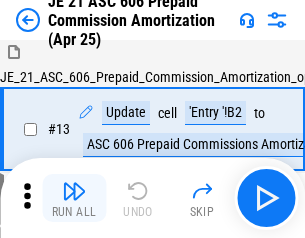 click at bounding box center [74, 191] 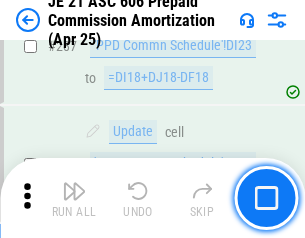 scroll, scrollTop: 3680, scrollLeft: 0, axis: vertical 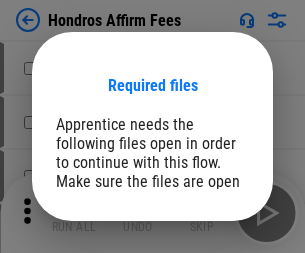 click on "Open" at bounding box center [209, 268] 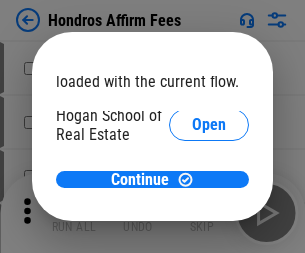 click on "Open" at bounding box center [209, 221] 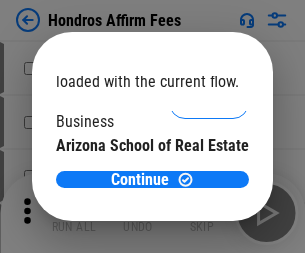 click on "Open" at bounding box center [209, 195] 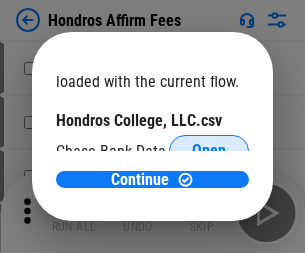 click on "Open" at bounding box center (209, 151) 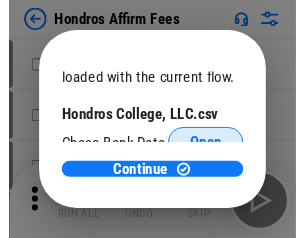 scroll, scrollTop: 314, scrollLeft: 0, axis: vertical 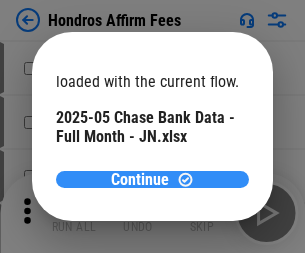 click on "Continue" at bounding box center [140, 180] 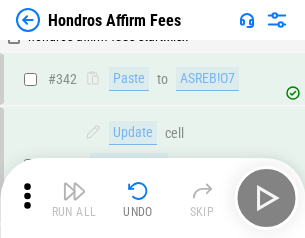 scroll, scrollTop: 4545, scrollLeft: 0, axis: vertical 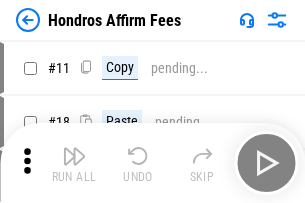 click at bounding box center (74, 156) 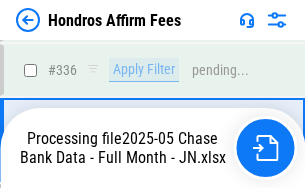 scroll, scrollTop: 4352, scrollLeft: 0, axis: vertical 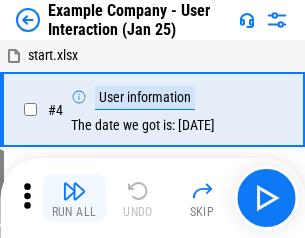 click at bounding box center [74, 191] 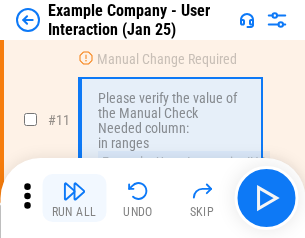click at bounding box center (74, 191) 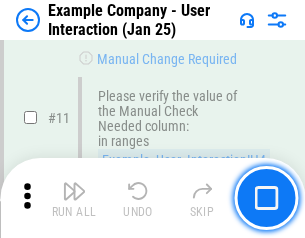 scroll, scrollTop: 433, scrollLeft: 0, axis: vertical 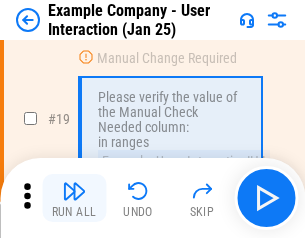 click at bounding box center [74, 191] 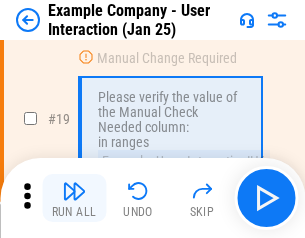 click at bounding box center [74, 191] 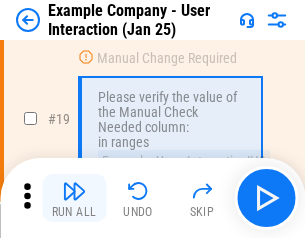 click at bounding box center (74, 191) 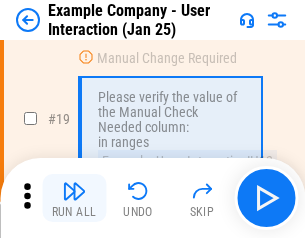 click at bounding box center (74, 191) 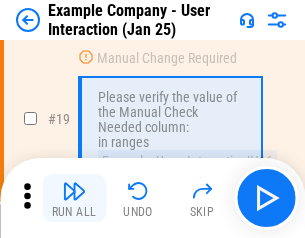 click at bounding box center [74, 191] 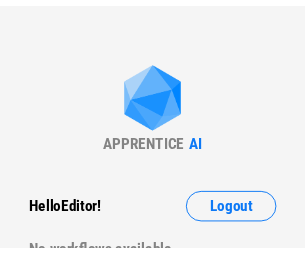 scroll, scrollTop: 0, scrollLeft: 0, axis: both 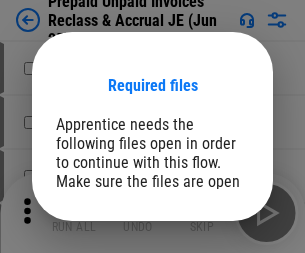 click on "Open" at bounding box center (209, 278) 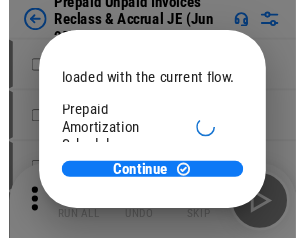 scroll, scrollTop: 119, scrollLeft: 0, axis: vertical 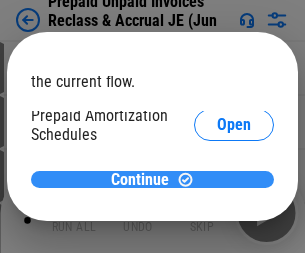 click on "Continue" at bounding box center (140, 180) 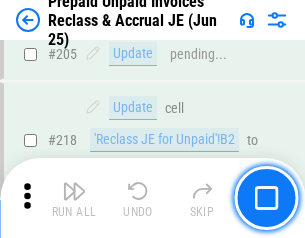 scroll, scrollTop: 2592, scrollLeft: 0, axis: vertical 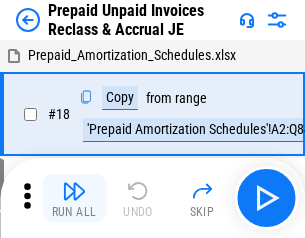 click at bounding box center [74, 191] 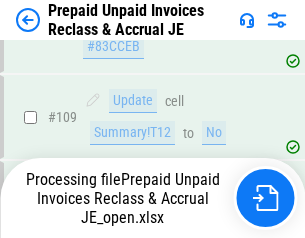scroll, scrollTop: 2592, scrollLeft: 0, axis: vertical 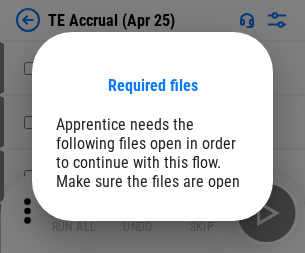 click on "Open" at bounding box center [209, 287] 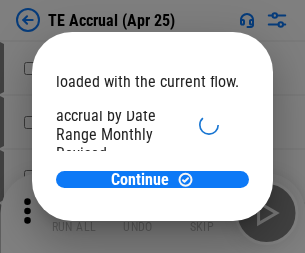 scroll, scrollTop: 119, scrollLeft: 0, axis: vertical 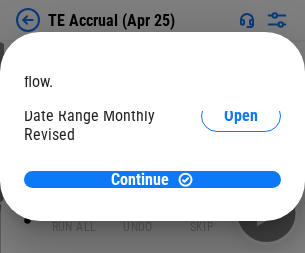 click on "Open" at bounding box center [241, 192] 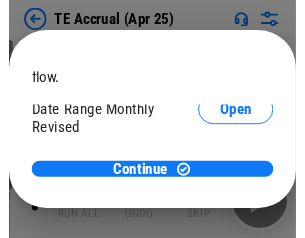 scroll, scrollTop: 93, scrollLeft: 0, axis: vertical 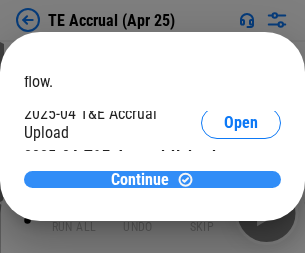 click on "Continue" at bounding box center (140, 180) 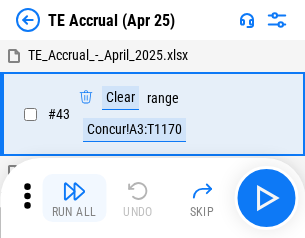 click at bounding box center [74, 191] 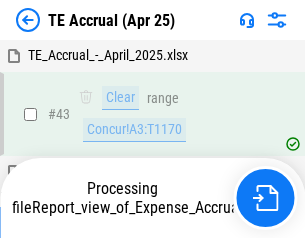 scroll, scrollTop: 115, scrollLeft: 0, axis: vertical 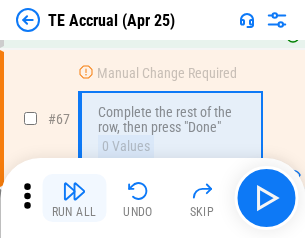 click at bounding box center (74, 191) 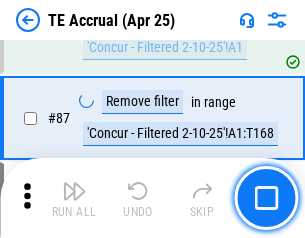 scroll, scrollTop: 1663, scrollLeft: 0, axis: vertical 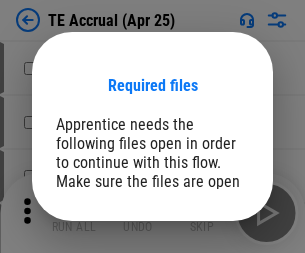 click on "Open" at bounding box center (209, 287) 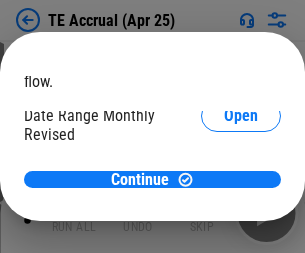 scroll, scrollTop: 119, scrollLeft: 0, axis: vertical 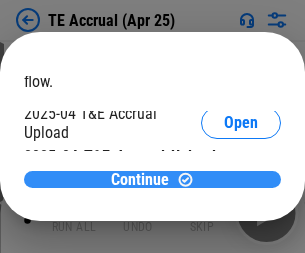 click on "Continue" at bounding box center [140, 180] 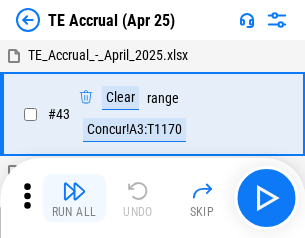 click at bounding box center (74, 191) 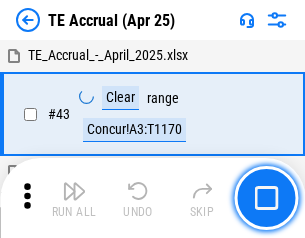 scroll, scrollTop: 115, scrollLeft: 0, axis: vertical 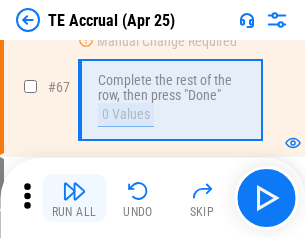 click at bounding box center (74, 191) 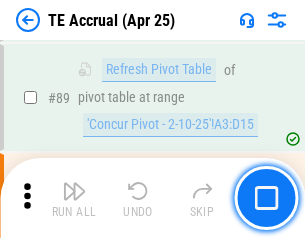 scroll, scrollTop: 1663, scrollLeft: 0, axis: vertical 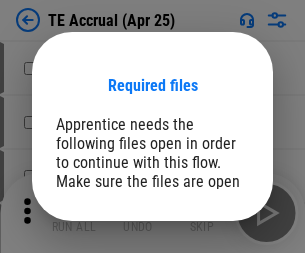 click on "Open" at bounding box center [209, 287] 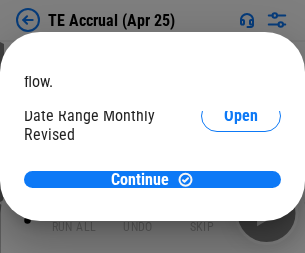 scroll, scrollTop: 119, scrollLeft: 0, axis: vertical 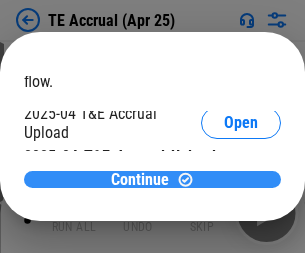 click on "Continue" at bounding box center (140, 180) 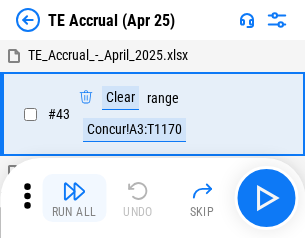 click at bounding box center [74, 191] 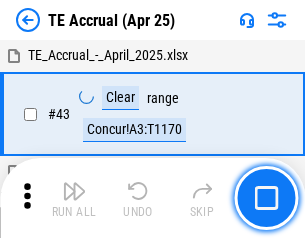 scroll, scrollTop: 115, scrollLeft: 0, axis: vertical 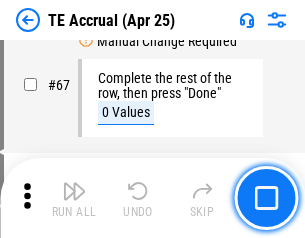 click at bounding box center (74, 191) 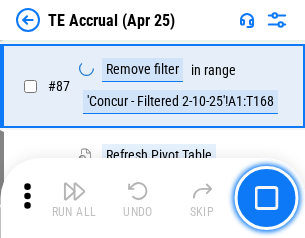 scroll, scrollTop: 1663, scrollLeft: 0, axis: vertical 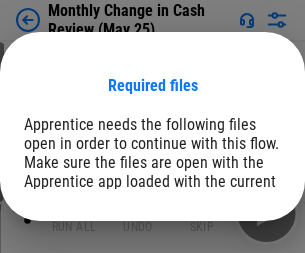 click on "Open" at bounding box center [241, 246] 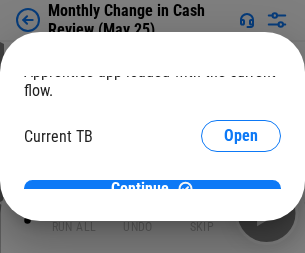 click on "Open" at bounding box center [241, 197] 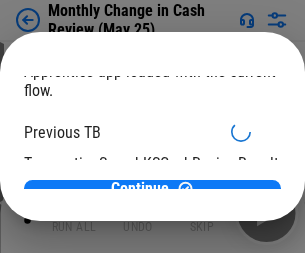 scroll, scrollTop: 65, scrollLeft: 0, axis: vertical 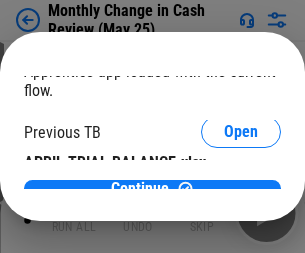 click on "Open" at bounding box center [326, 193] 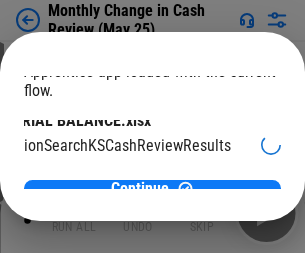 scroll, scrollTop: 126, scrollLeft: 80, axis: both 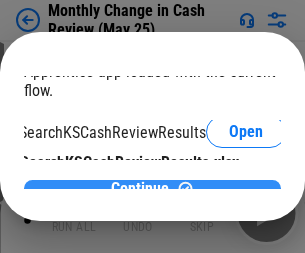 click on "Continue" at bounding box center (140, 189) 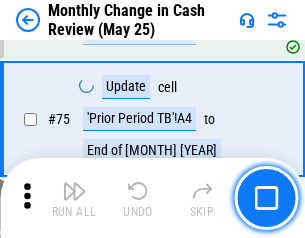 scroll, scrollTop: 1431, scrollLeft: 0, axis: vertical 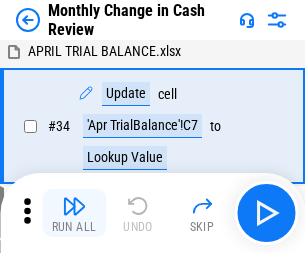 click at bounding box center (74, 206) 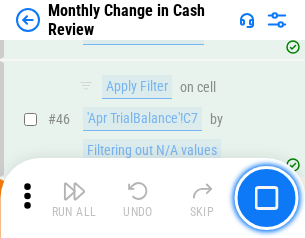 scroll, scrollTop: 656, scrollLeft: 0, axis: vertical 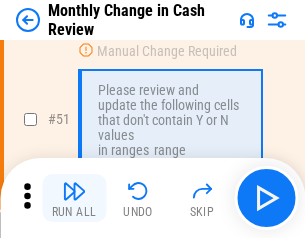 click at bounding box center (74, 191) 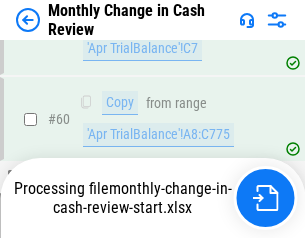scroll, scrollTop: 1431, scrollLeft: 0, axis: vertical 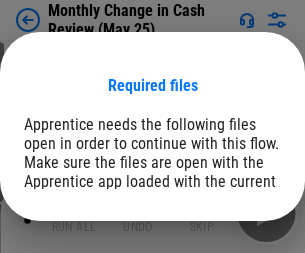 click on "Open" at bounding box center [241, 246] 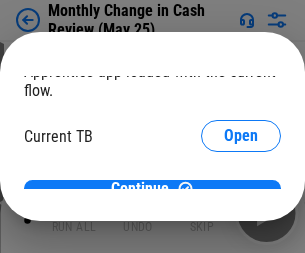 click on "Open" at bounding box center [241, 197] 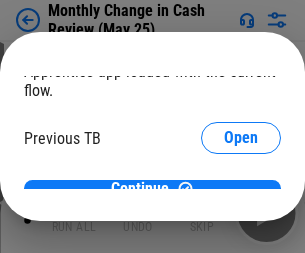 scroll, scrollTop: 65, scrollLeft: 0, axis: vertical 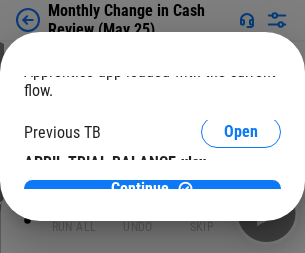 click on "Open" at bounding box center (326, 193) 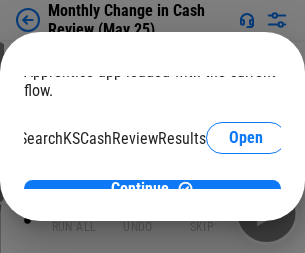 scroll, scrollTop: 126, scrollLeft: 80, axis: both 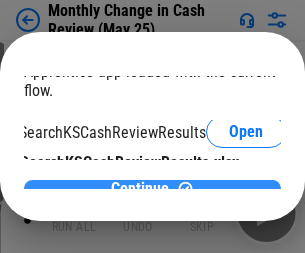 click on "Continue" at bounding box center [140, 189] 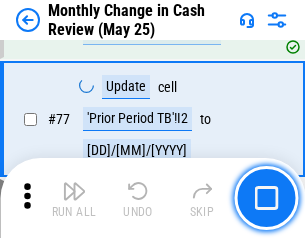 scroll, scrollTop: 1431, scrollLeft: 0, axis: vertical 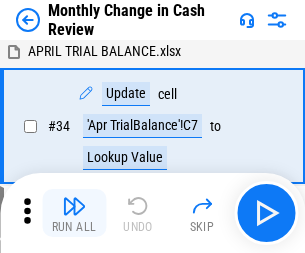 click at bounding box center [74, 206] 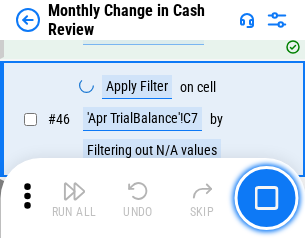 scroll, scrollTop: 656, scrollLeft: 0, axis: vertical 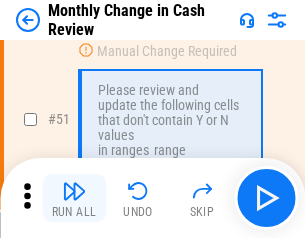 click at bounding box center (74, 191) 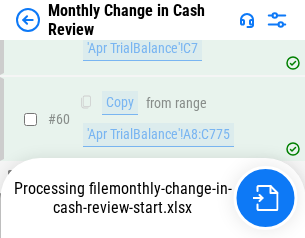scroll, scrollTop: 1431, scrollLeft: 0, axis: vertical 